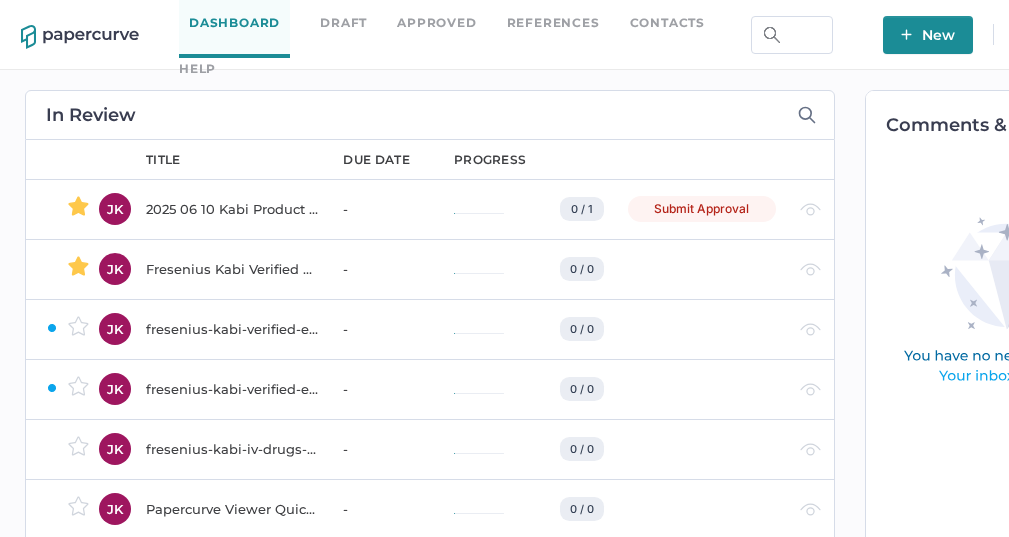 scroll, scrollTop: 0, scrollLeft: 0, axis: both 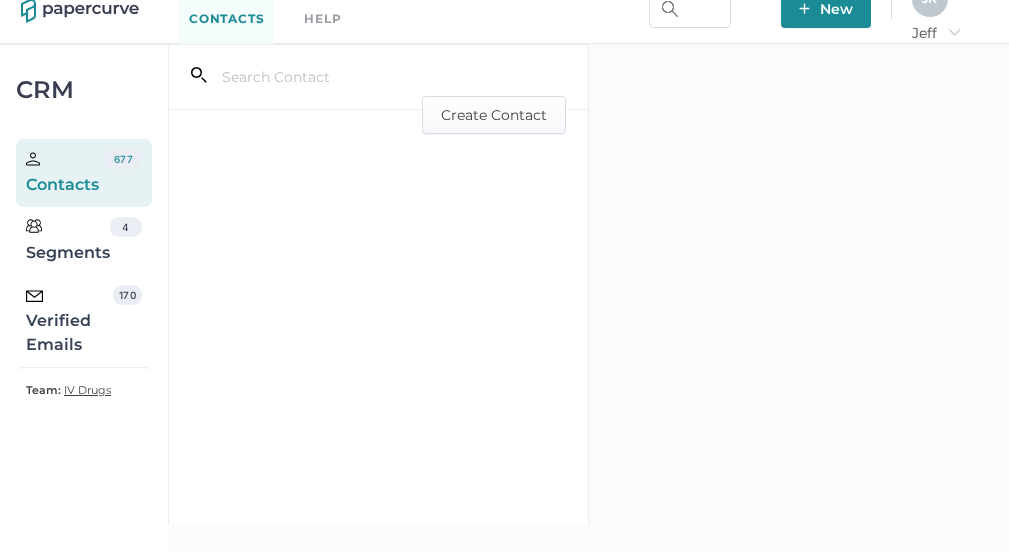 click on "Verified Emails" at bounding box center (65, 173) 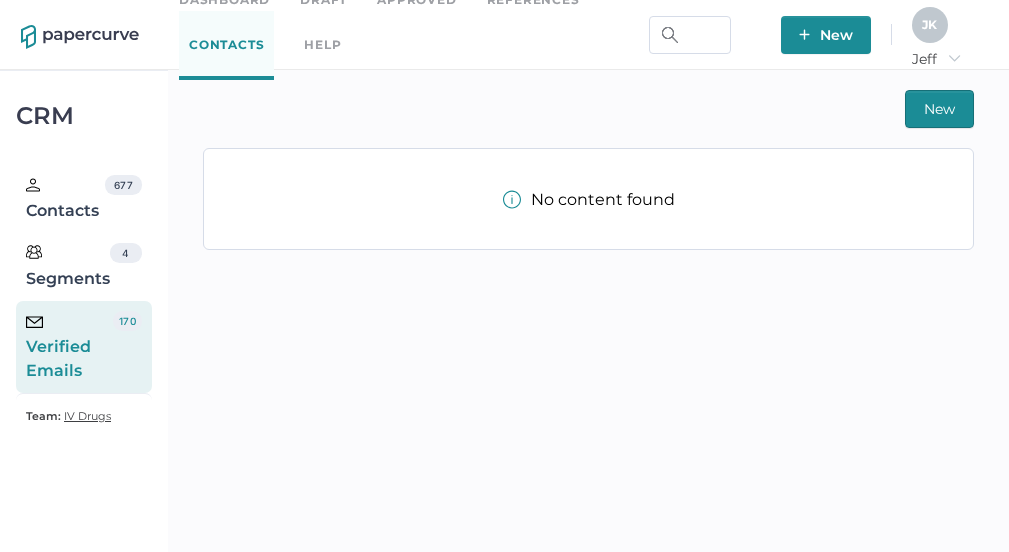 scroll, scrollTop: 26, scrollLeft: 0, axis: vertical 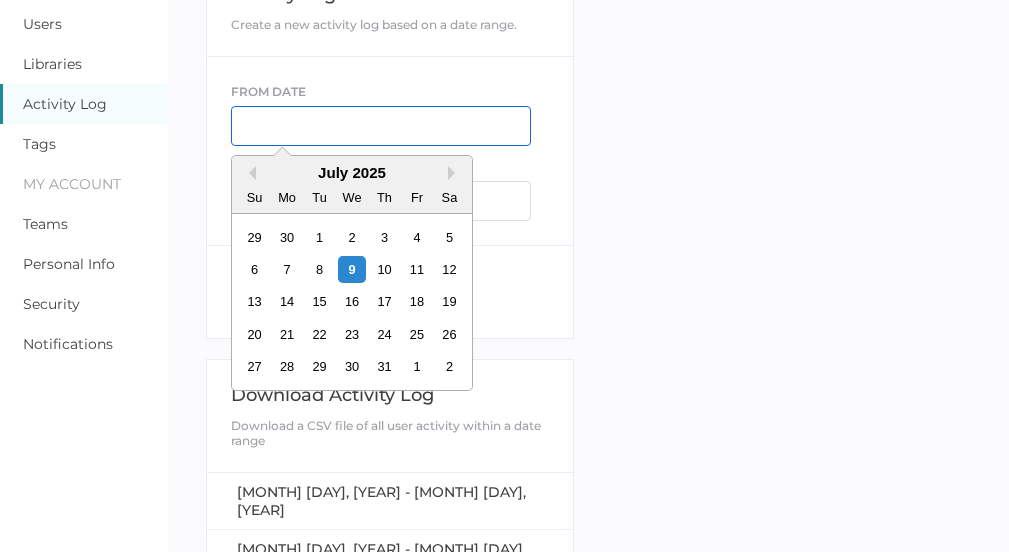 click at bounding box center (381, 126) 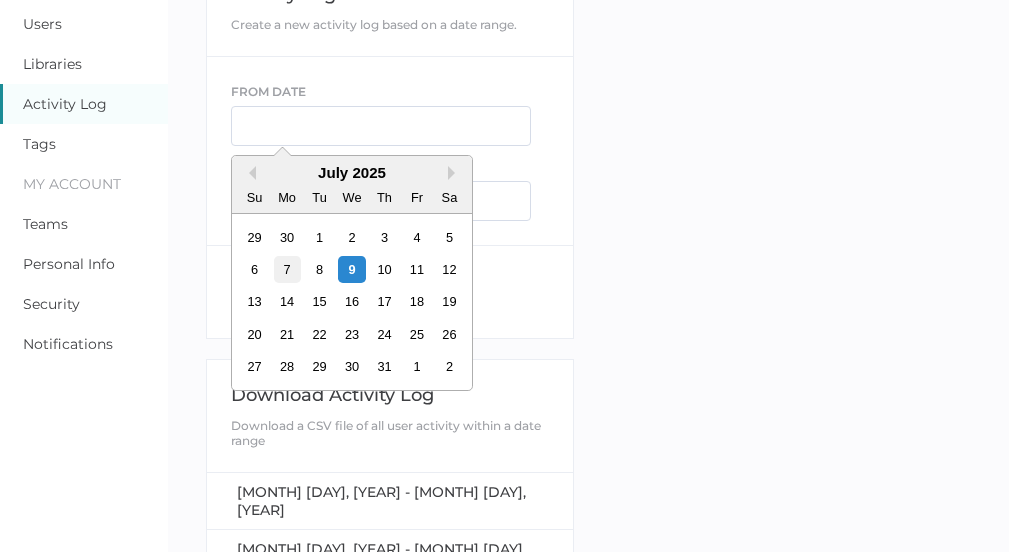 click on "7" at bounding box center [287, 269] 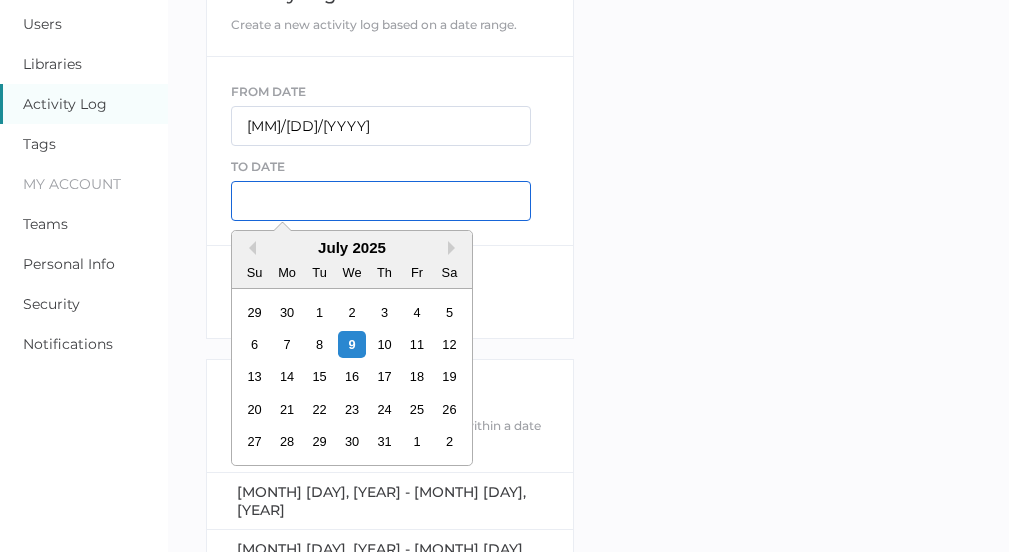 click at bounding box center (381, 201) 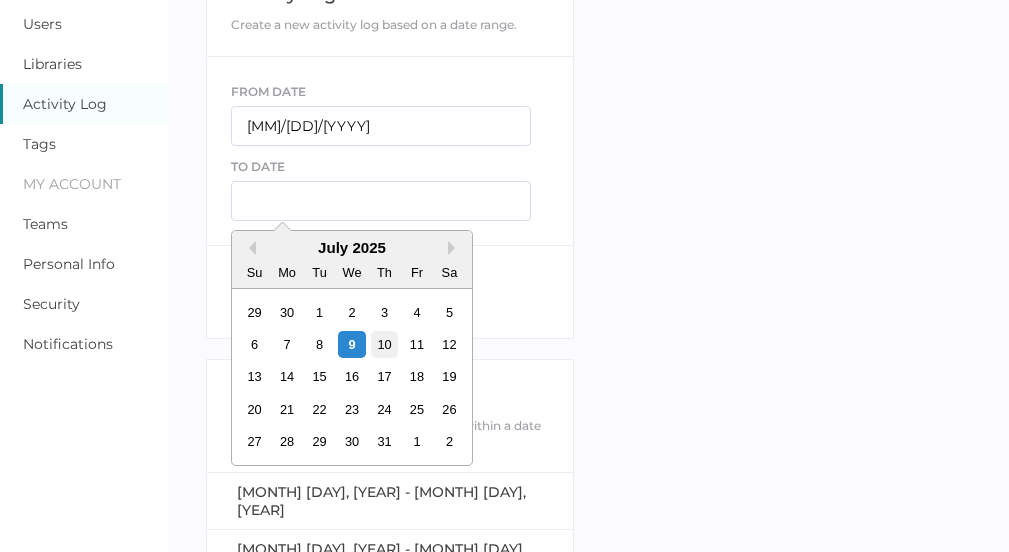 click on "10" at bounding box center [384, 344] 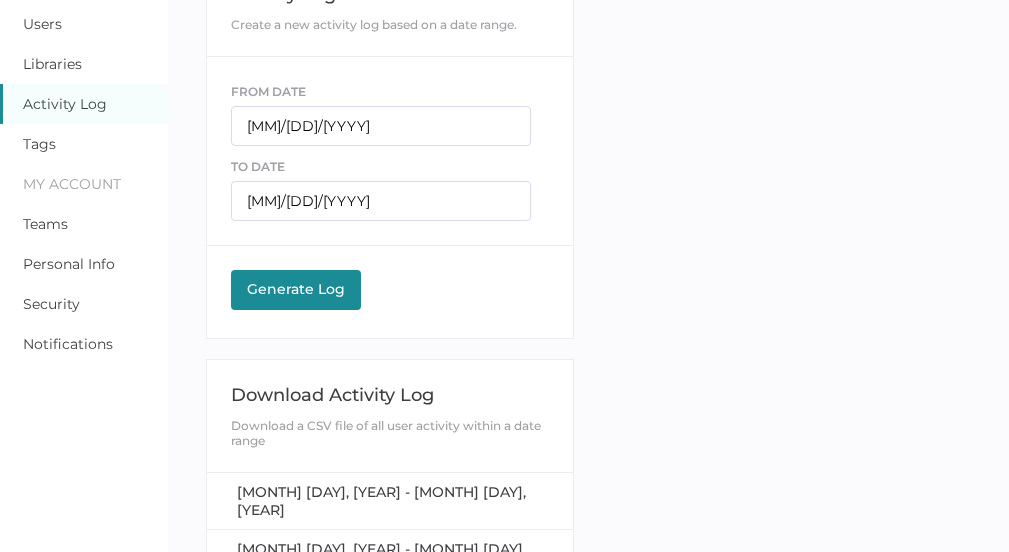 click on "Generate Log" at bounding box center [296, 289] 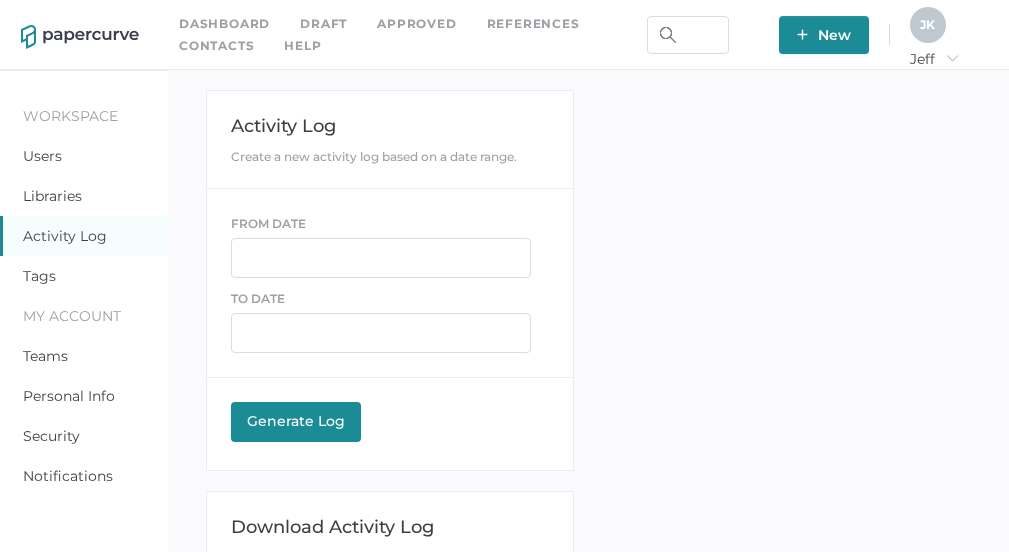 scroll, scrollTop: 70, scrollLeft: 0, axis: vertical 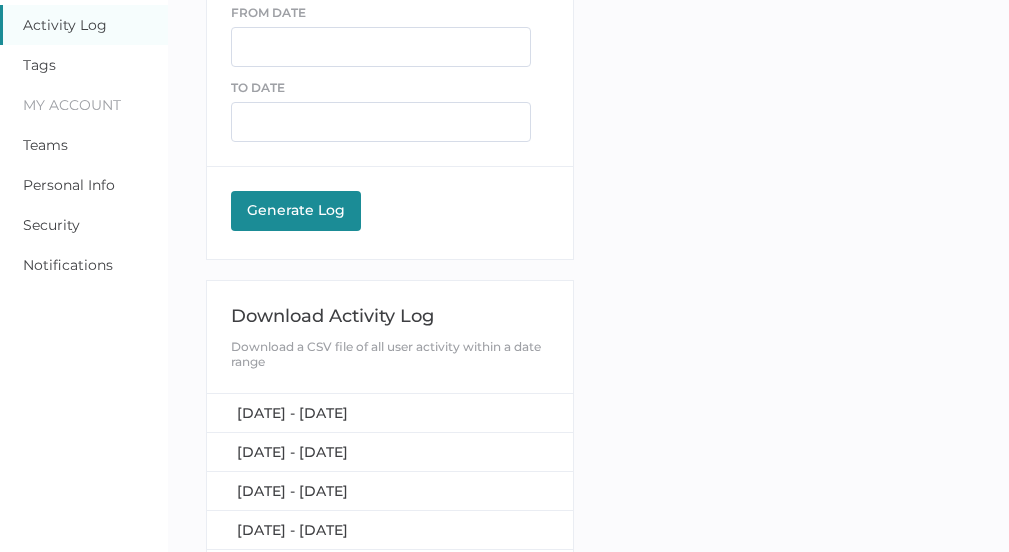 click on "[DATE] - [DATE] [DATE] - [DATE] [DATE] - [DATE] [DATE] - [DATE] [DATE] - [DATE]" at bounding box center [389, 491] 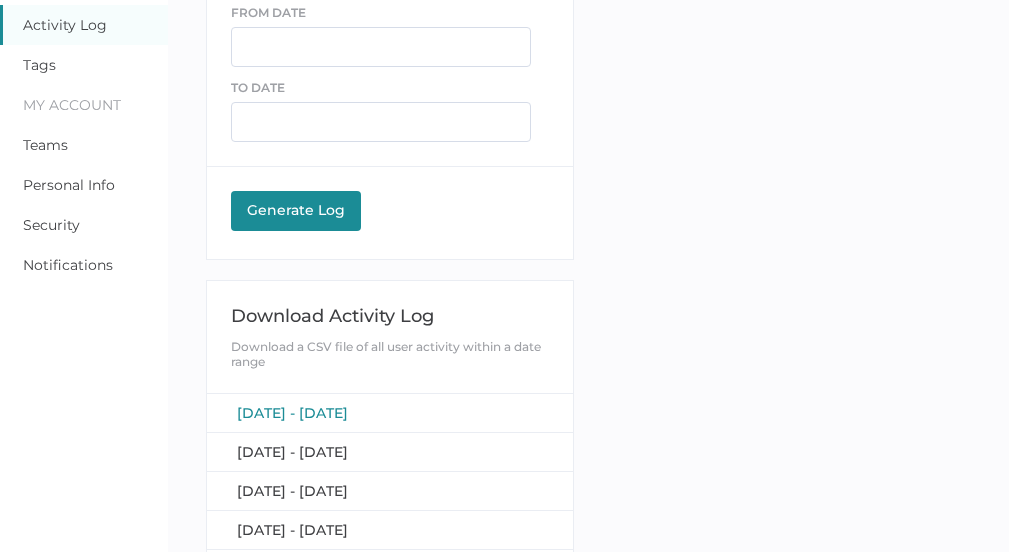 click on "[DATE] - [DATE]" at bounding box center [292, 413] 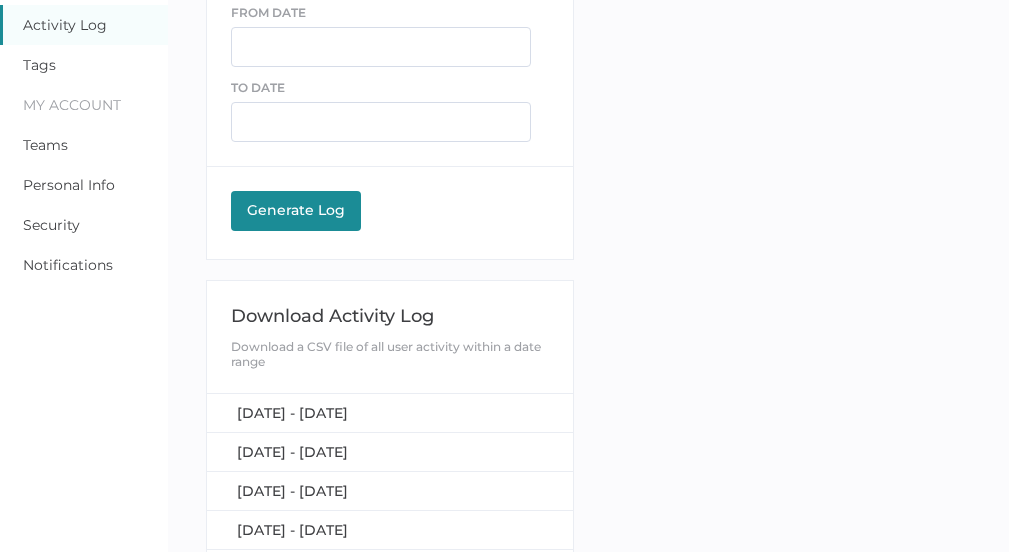 click on "Workspace Users Libraries Activity Log Tags My Account Teams Personal Info Security Notifications Activity Log Create a new activity log based on a date range. FROM DATE TO DATE Generate Log Processing Download Activity Log Download a CSV file of all user activity within a date range [DATE] - [DATE] [DATE] - [DATE] [DATE] - [DATE] [DATE] - [DATE] [DATE] - [DATE] Clear" at bounding box center [504, 268] 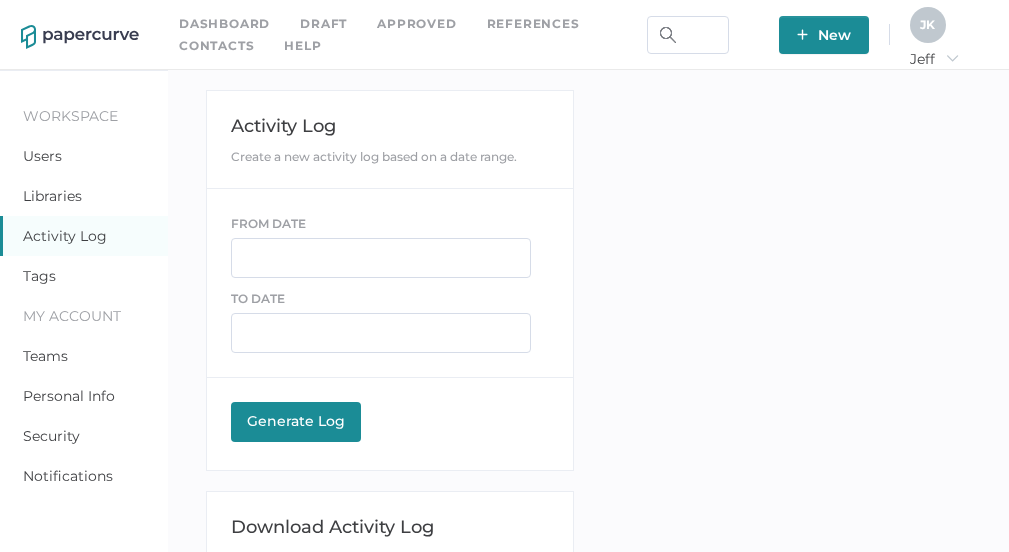 scroll, scrollTop: 211, scrollLeft: 0, axis: vertical 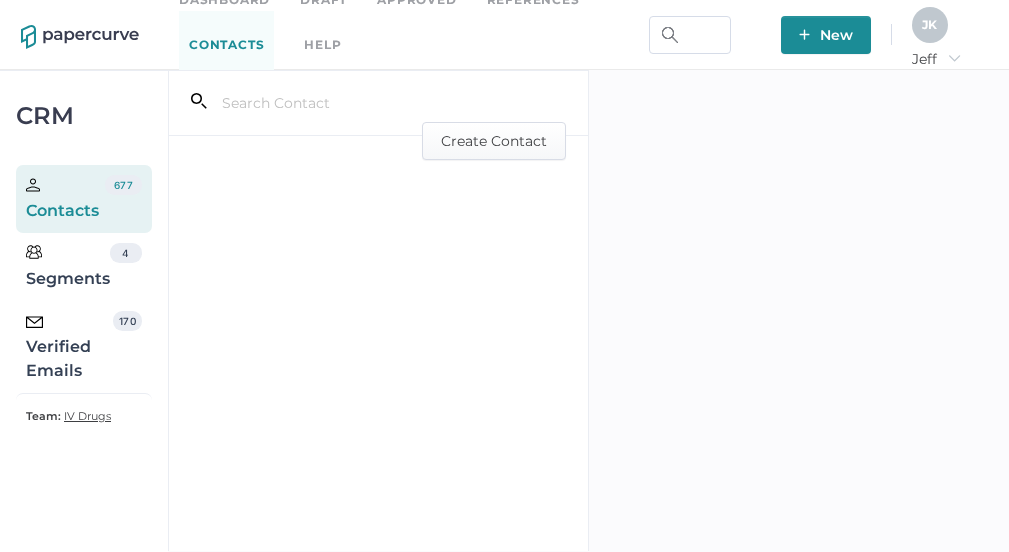 click on "Verified Emails" at bounding box center [65, 199] 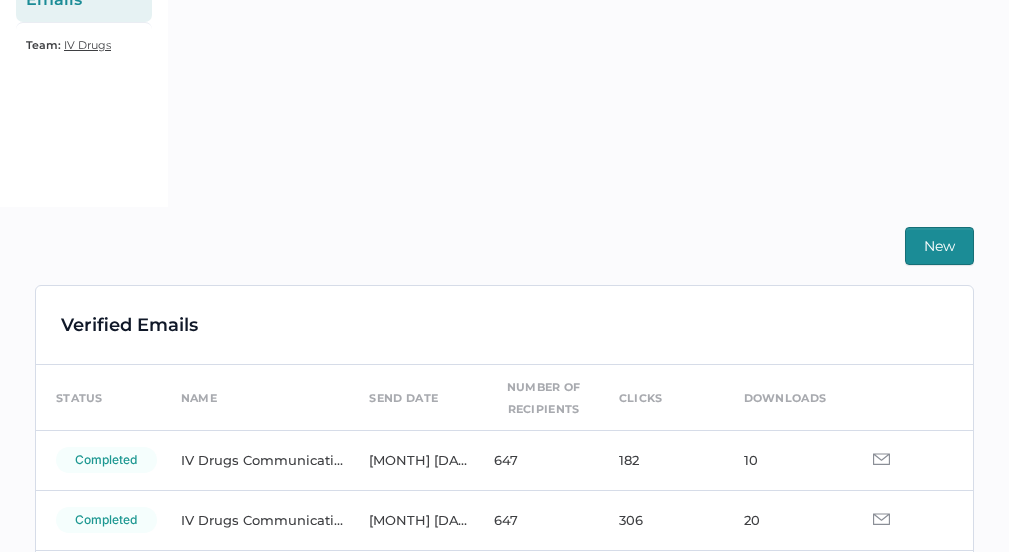 scroll, scrollTop: 375, scrollLeft: 0, axis: vertical 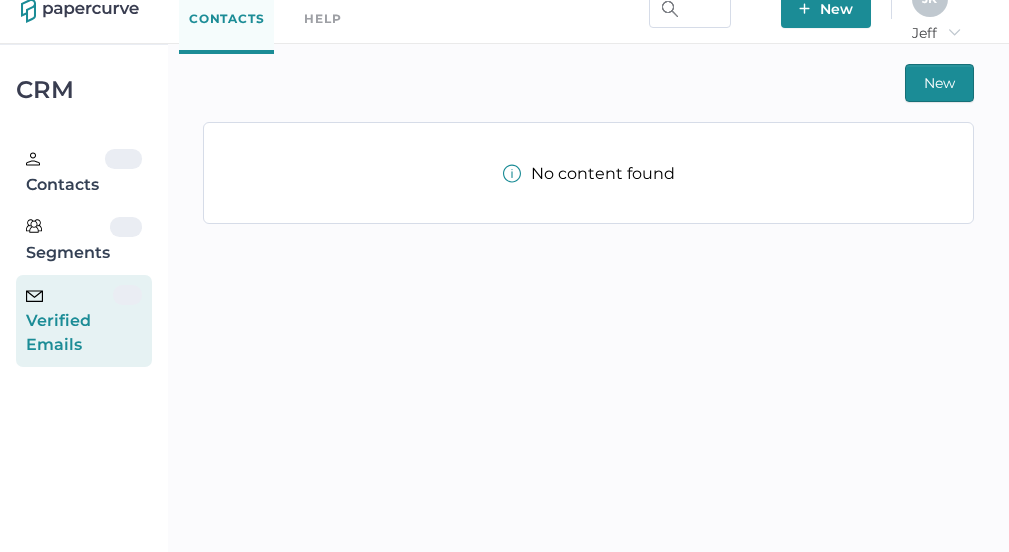 click on "Verified Emails" at bounding box center [69, 321] 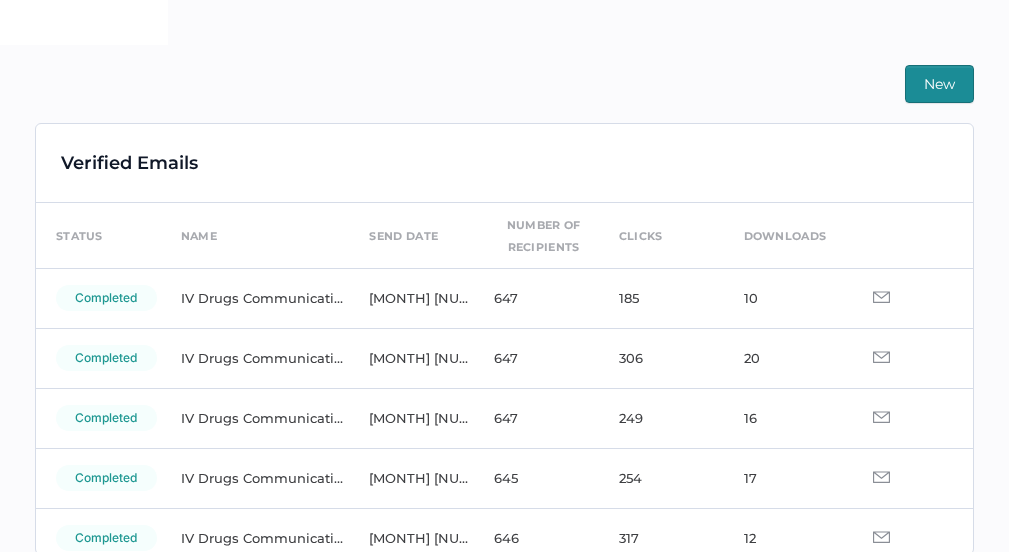 scroll, scrollTop: 556, scrollLeft: 0, axis: vertical 